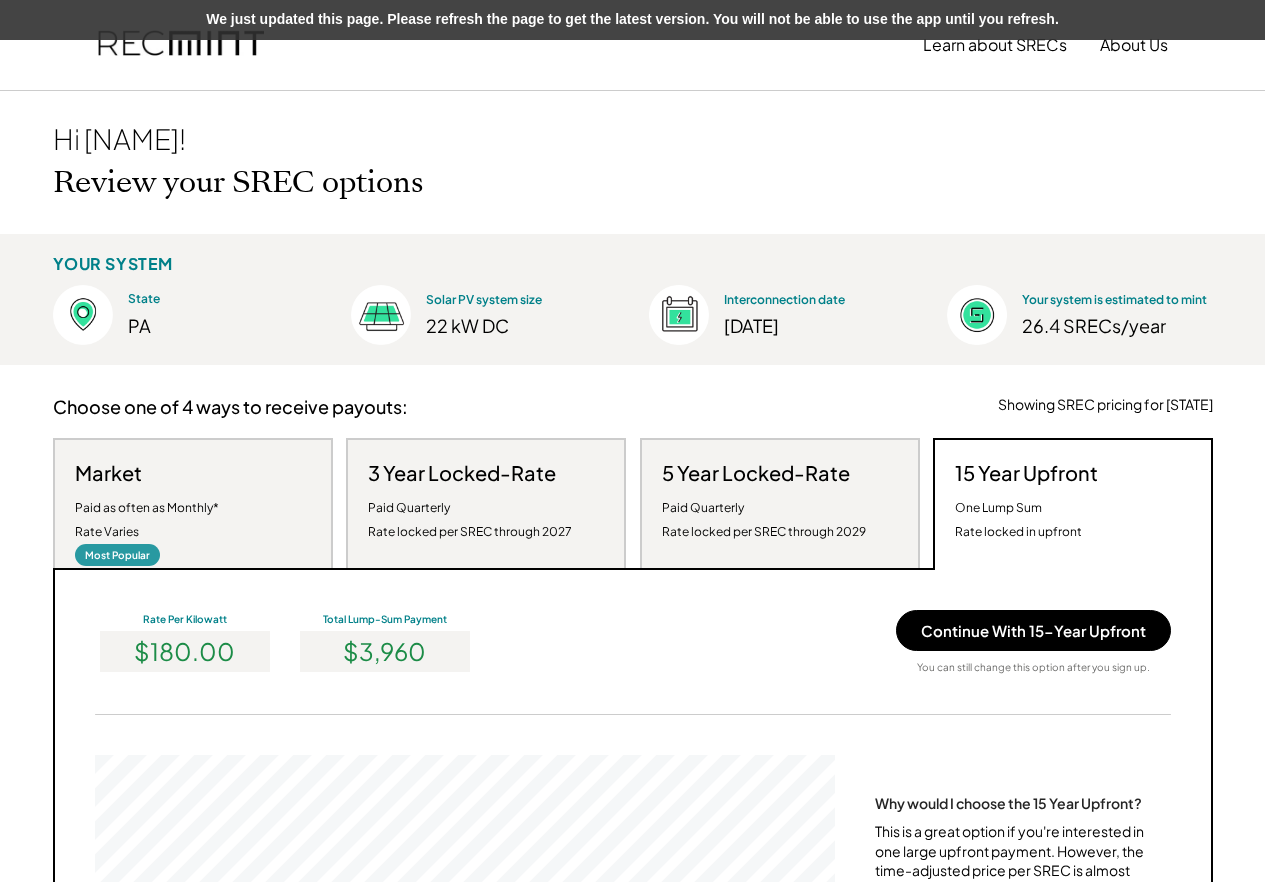 scroll, scrollTop: 0, scrollLeft: 0, axis: both 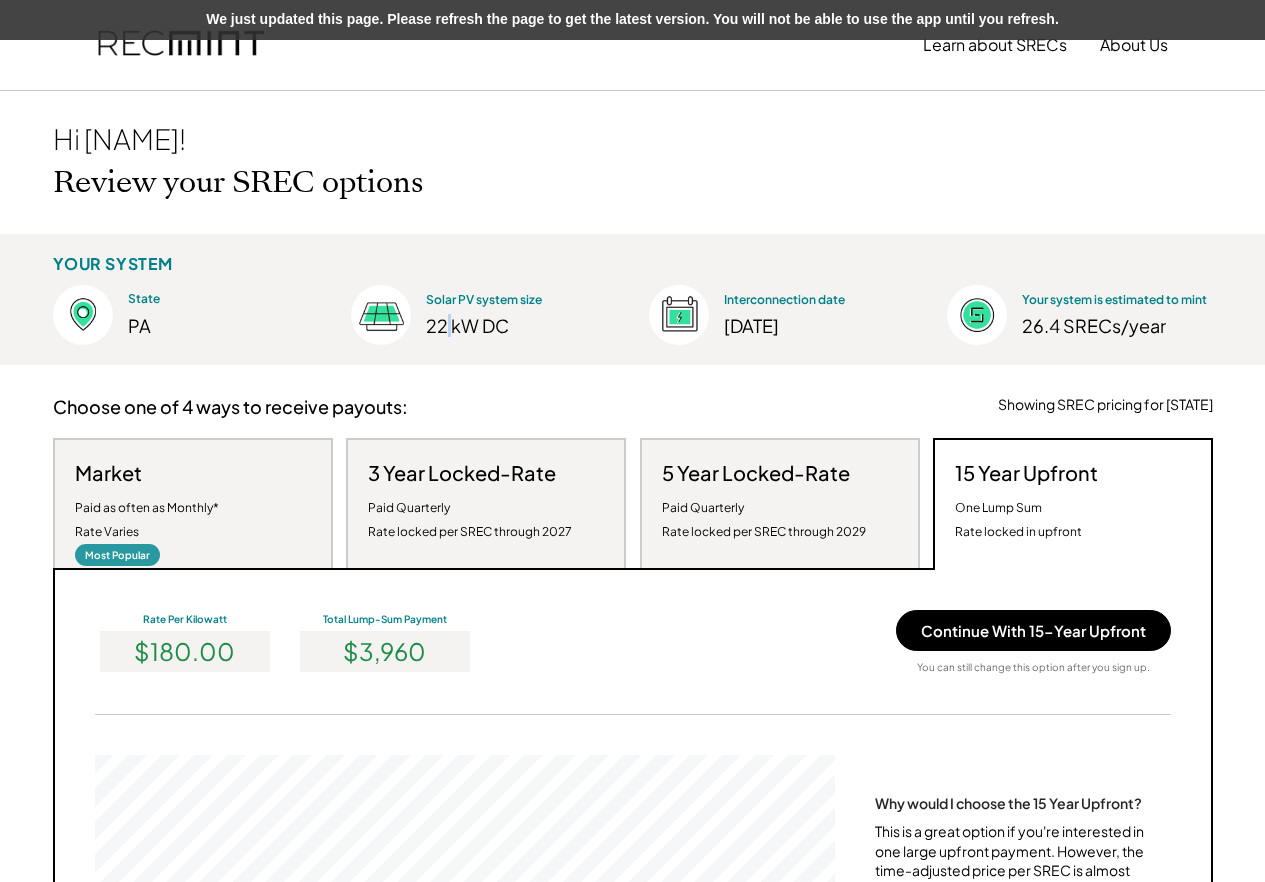 click on "22 kW DC" at bounding box center (513, 325) 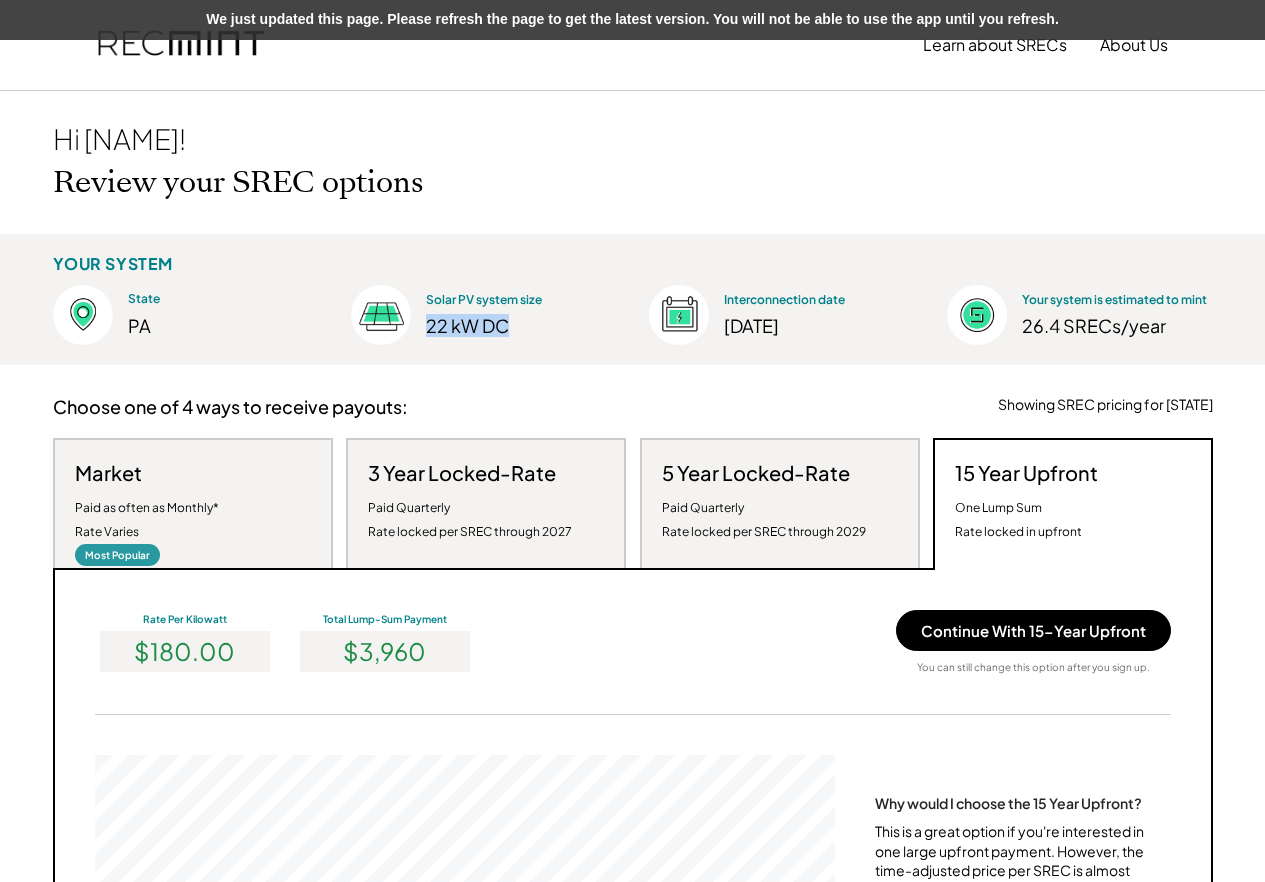 click on "22 kW DC" at bounding box center [513, 325] 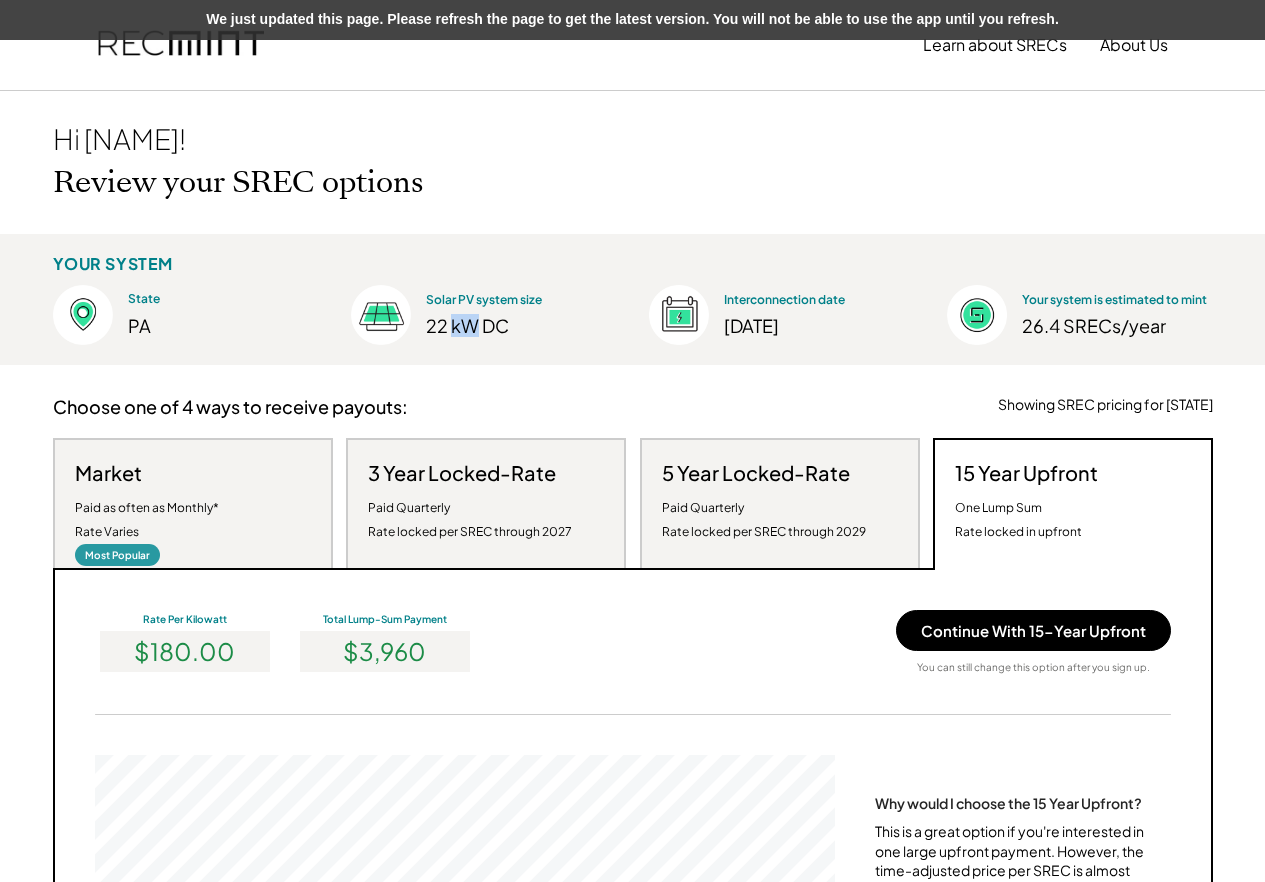 click on "22 kW DC" at bounding box center (513, 325) 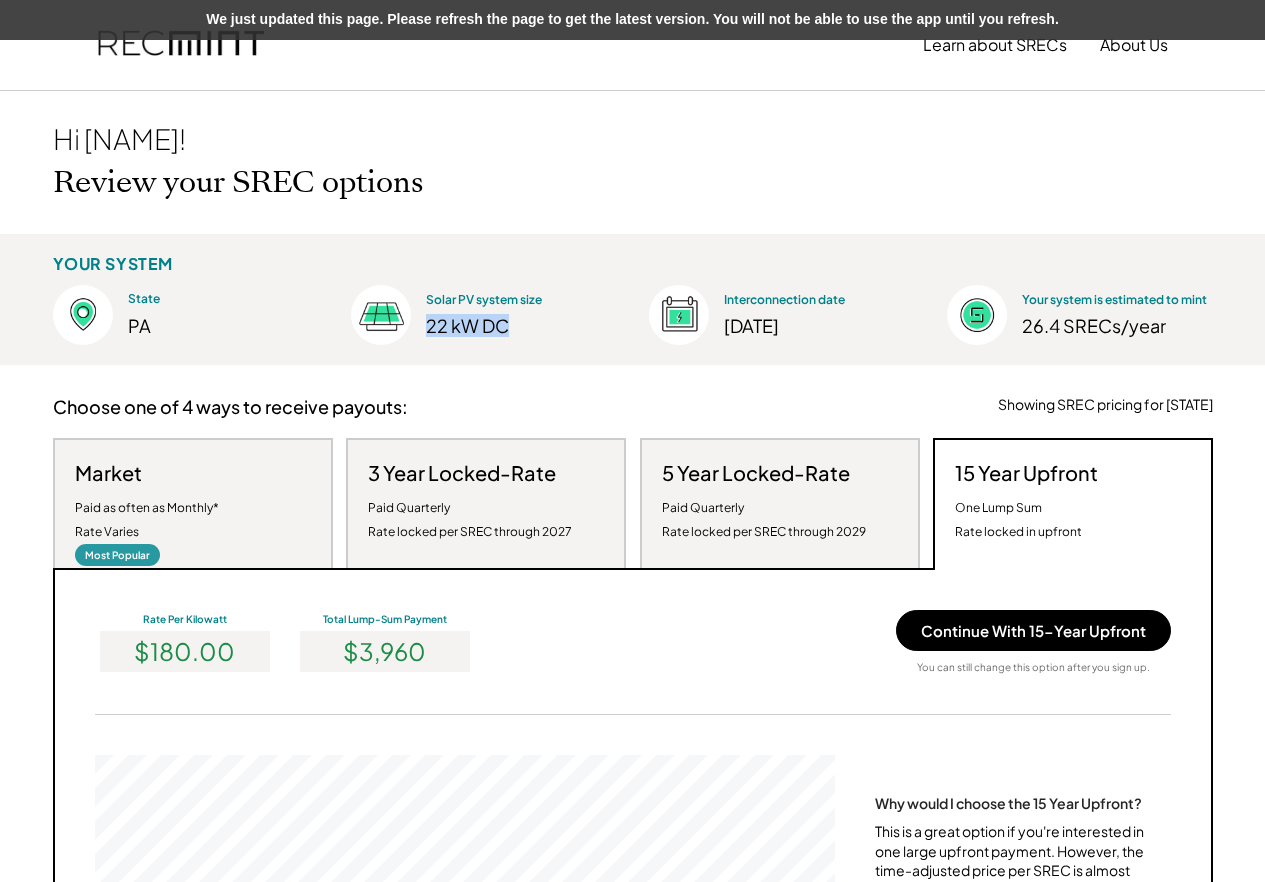 click on "22 kW DC" at bounding box center (513, 325) 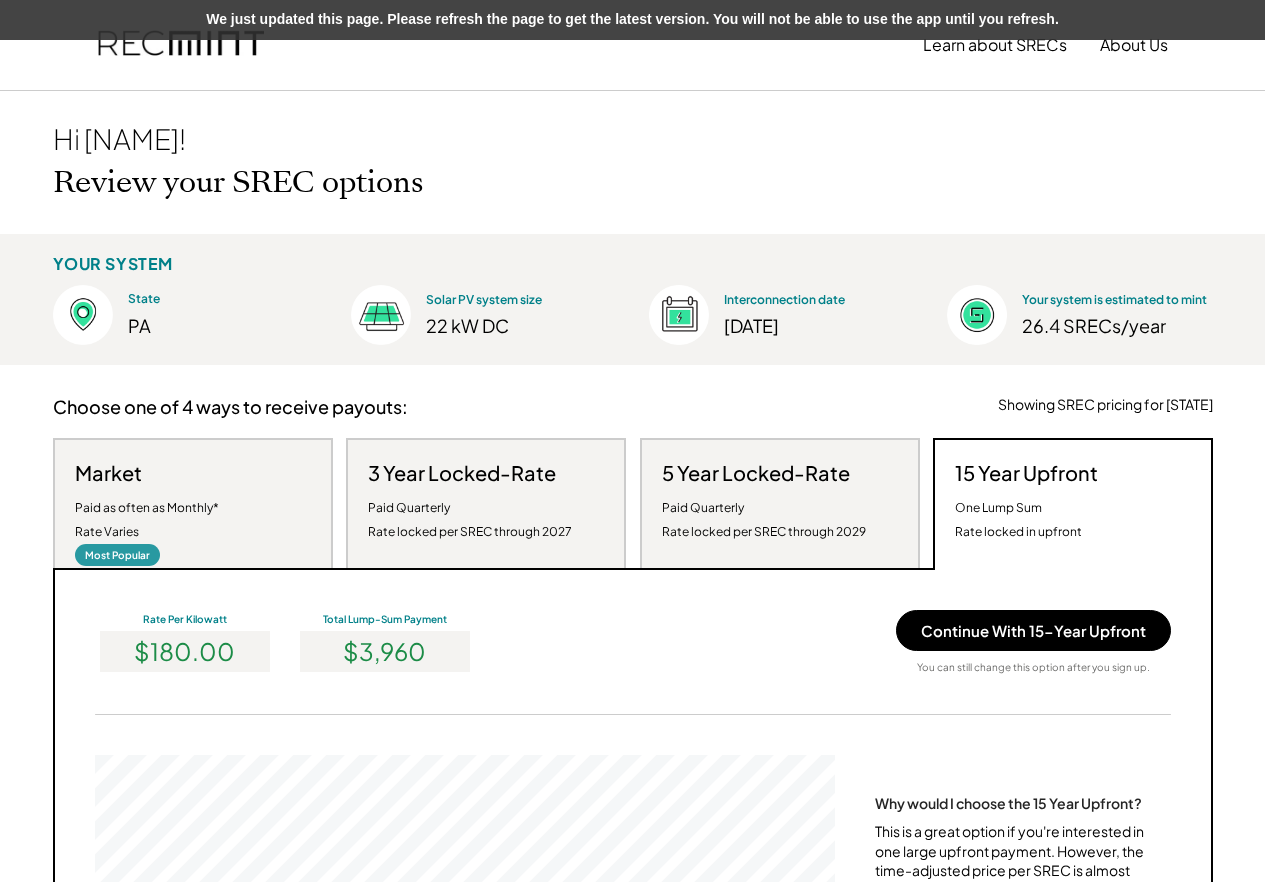 click on "Interconnection date 6/01/25" at bounding box center (774, 315) 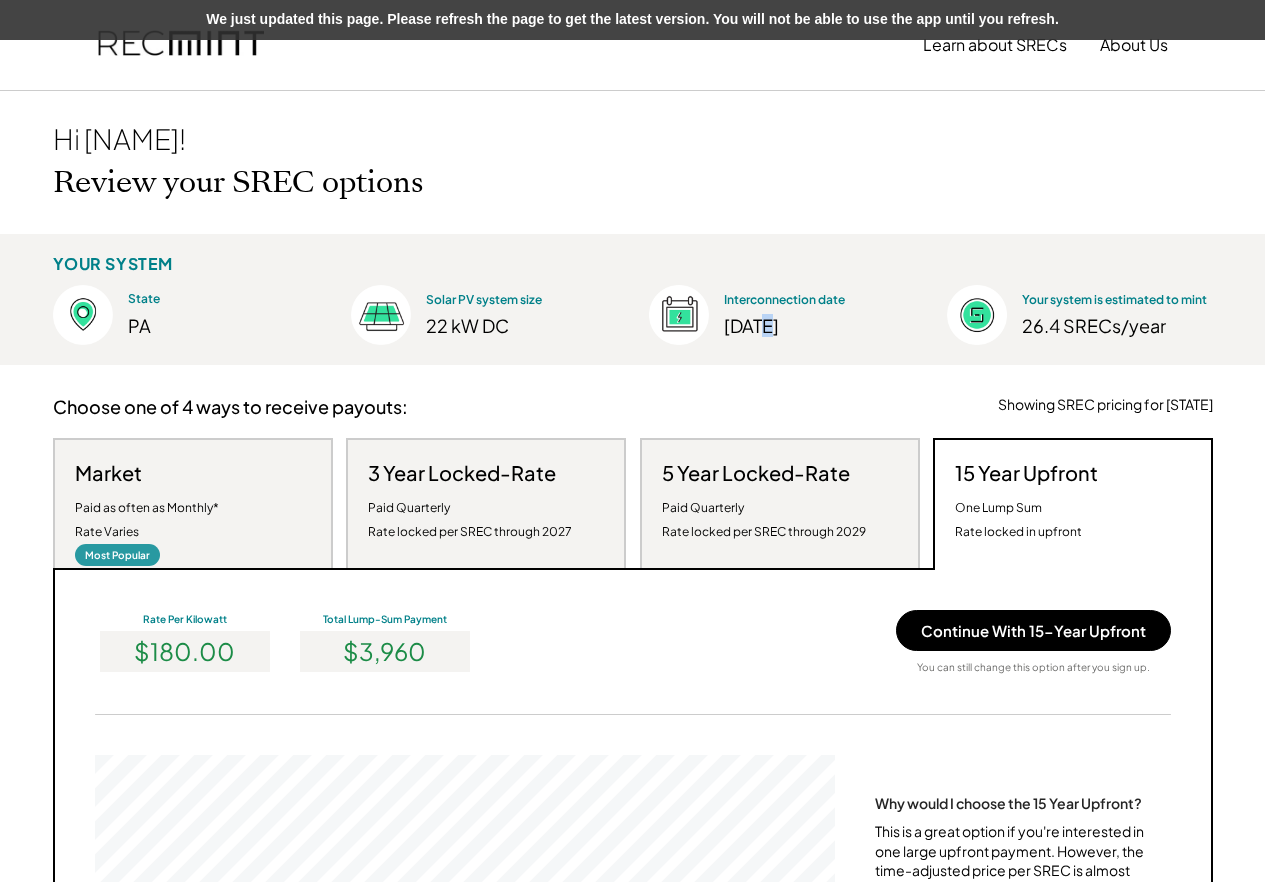 click on "6/01/25" at bounding box center [811, 325] 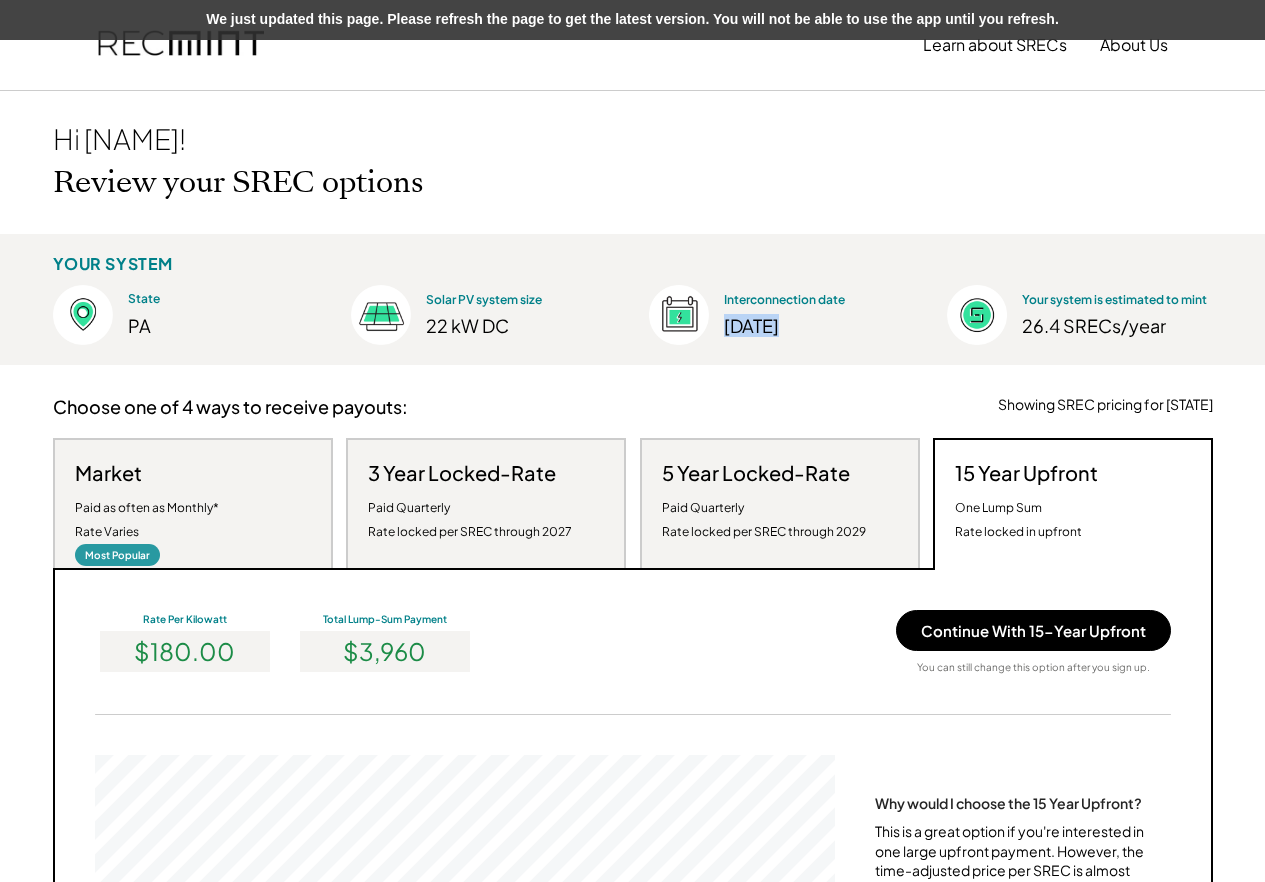 click on "6/01/25" at bounding box center [811, 325] 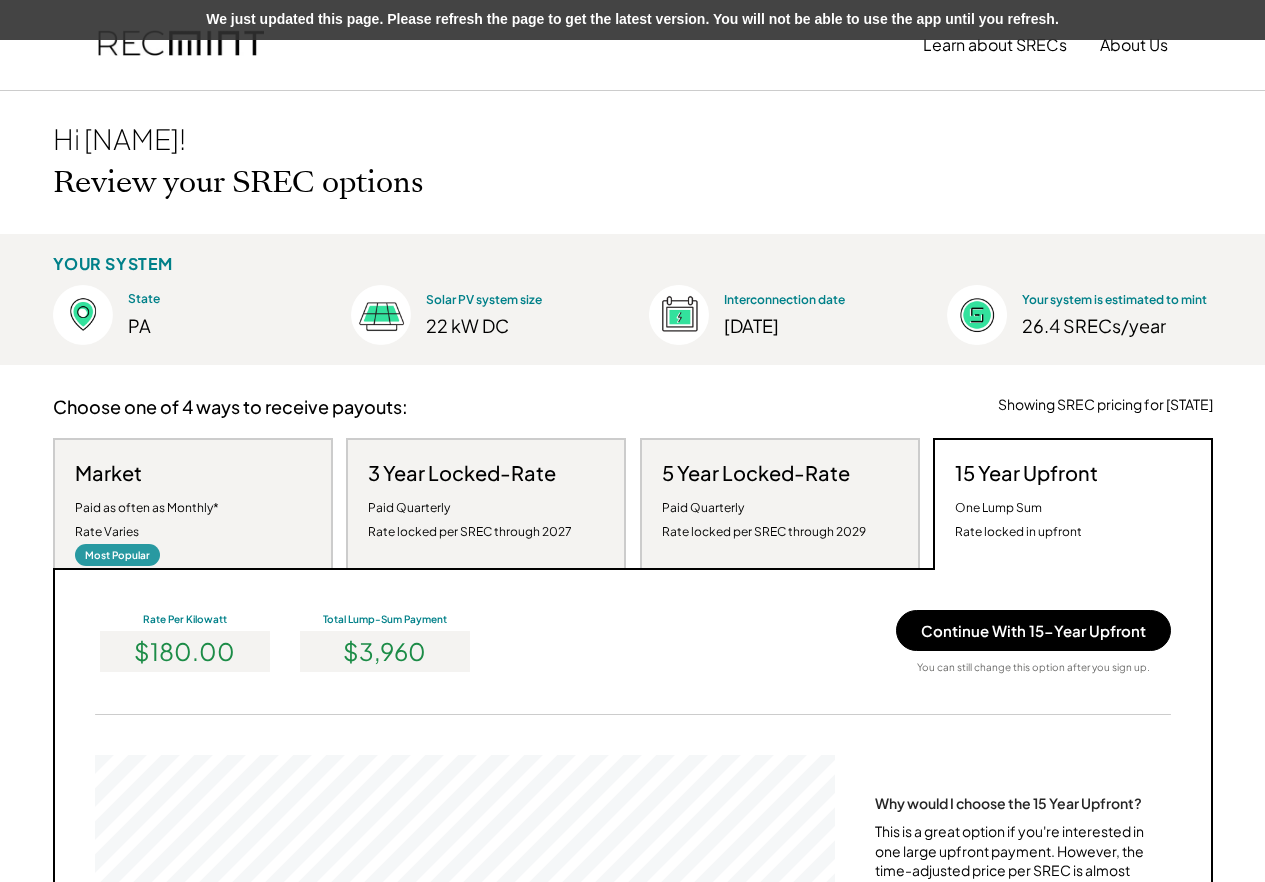 click on "YOUR SYSTEM State PA Solar PV system size 22 kW DC Interconnection date 6/01/25 Your system is estimated to mint 26.4 SRECs/year" at bounding box center (632, 299) 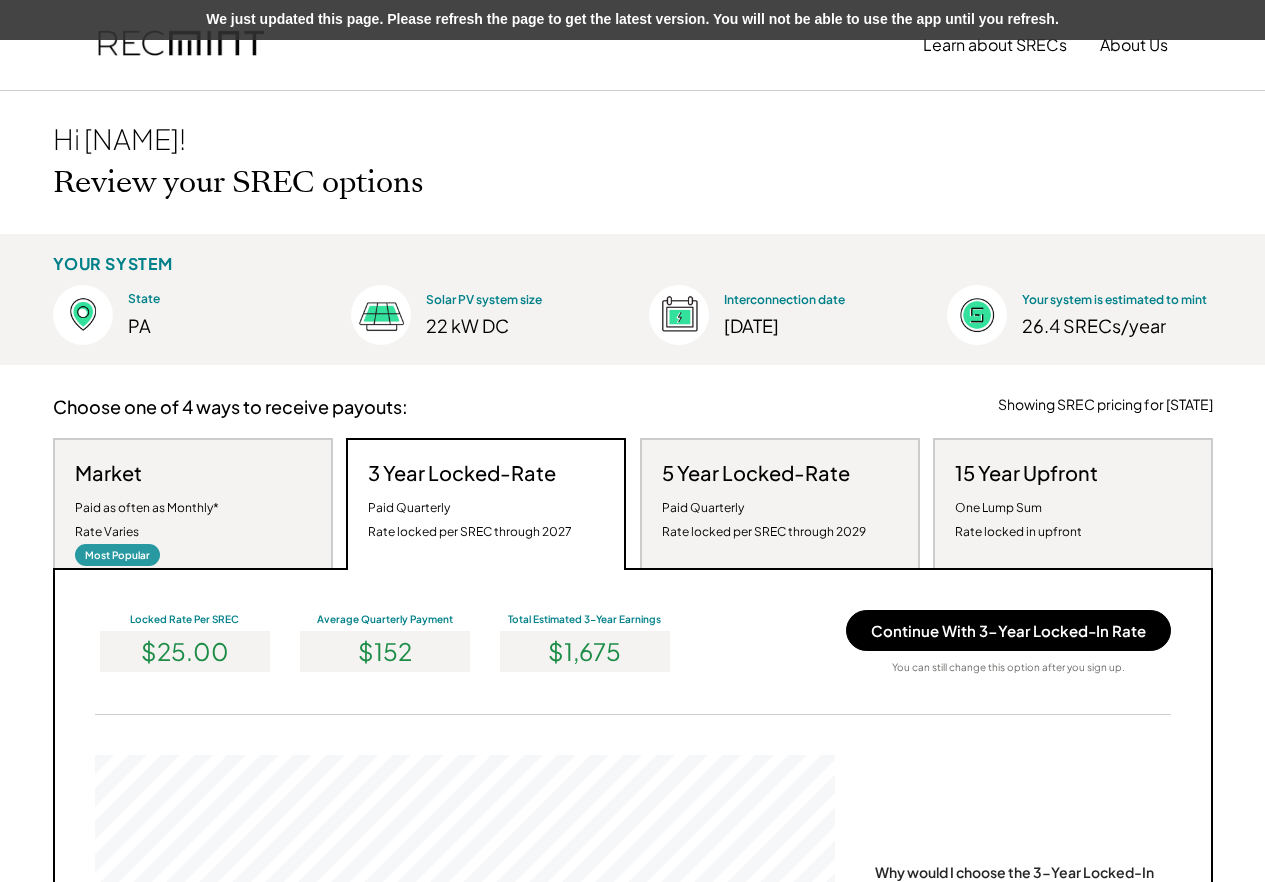 scroll, scrollTop: 999620, scrollLeft: 999260, axis: both 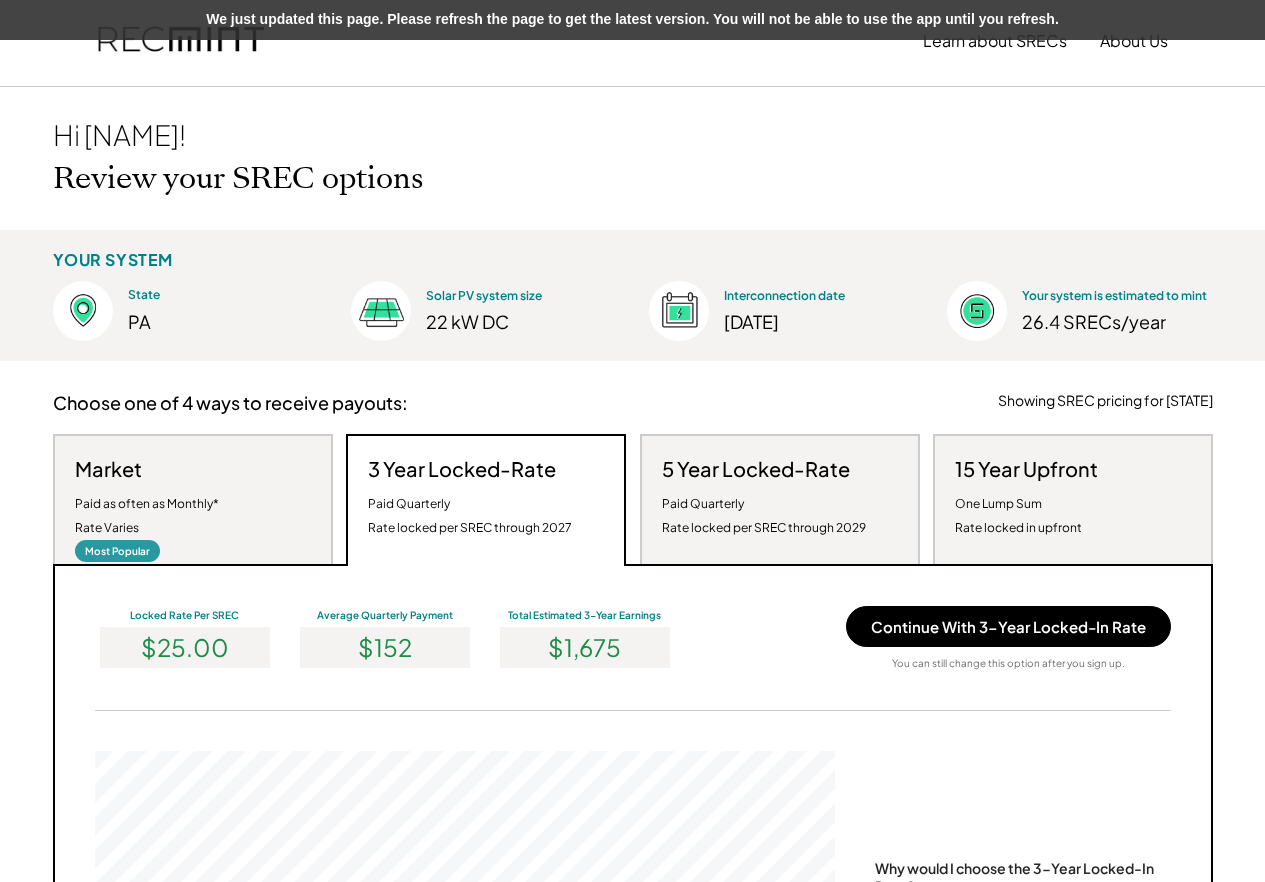 click on "5 Year Locked-Rate Paid Quarterly
Rate locked per SREC through 2029" at bounding box center [764, 498] 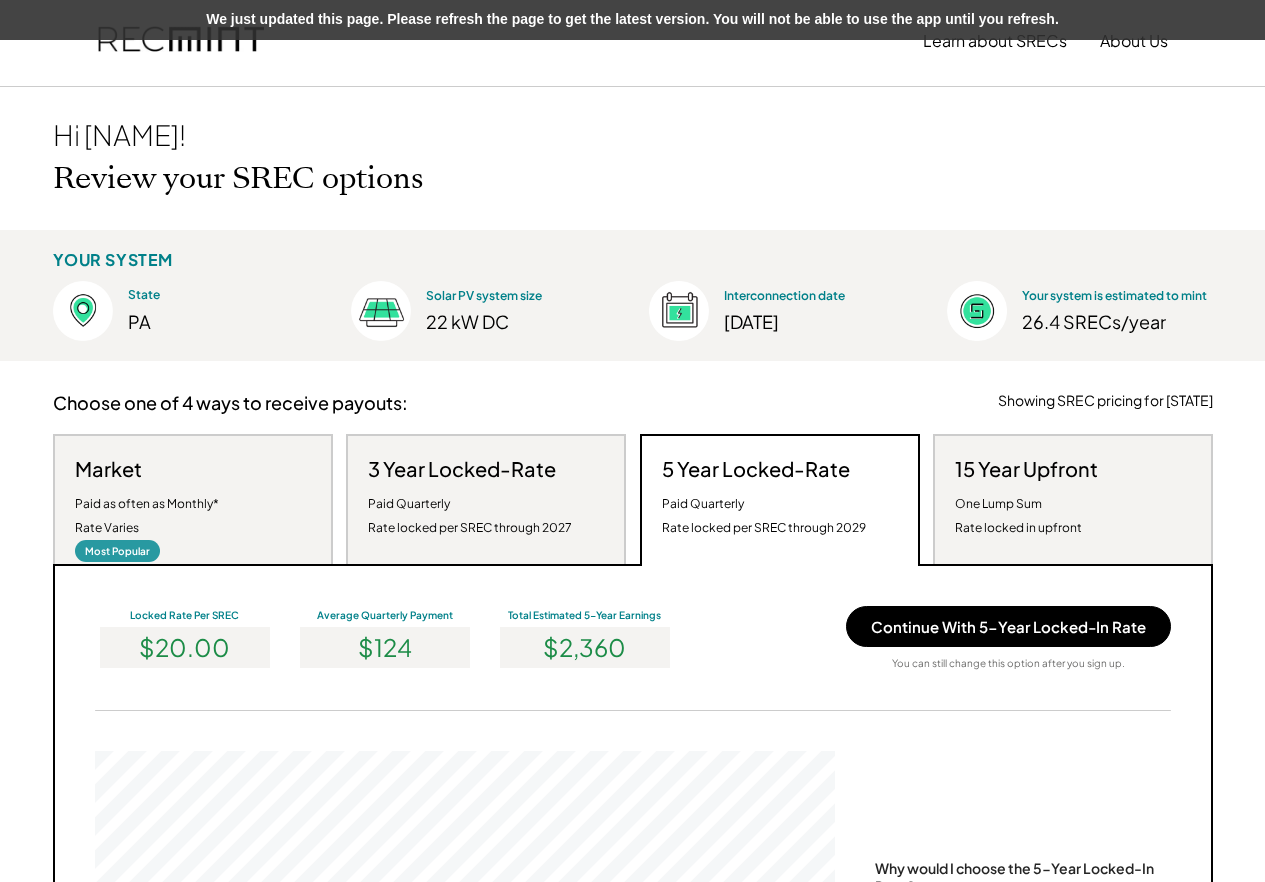 scroll, scrollTop: 999620, scrollLeft: 999260, axis: both 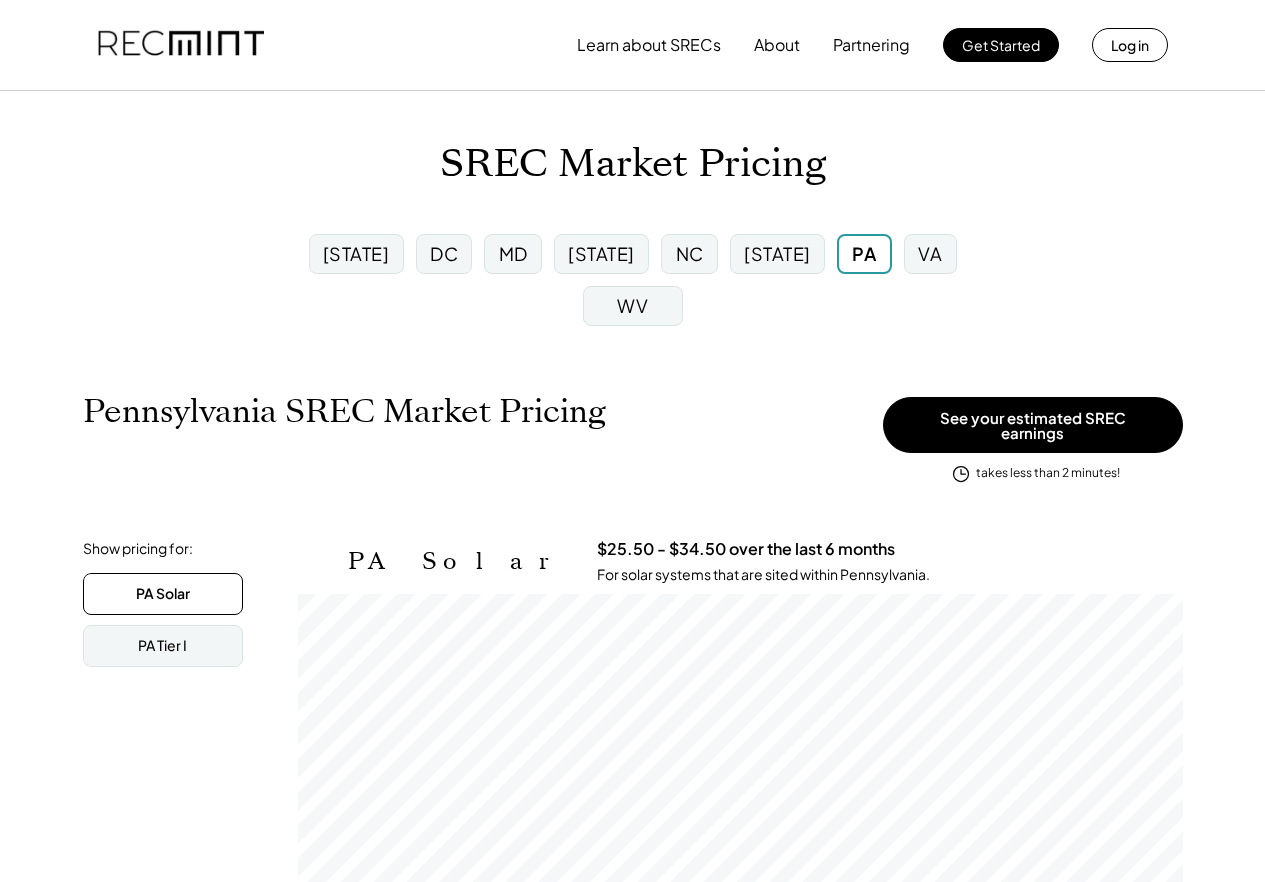 click on "Pennsylvania SREC Market Pricing" at bounding box center (344, 411) 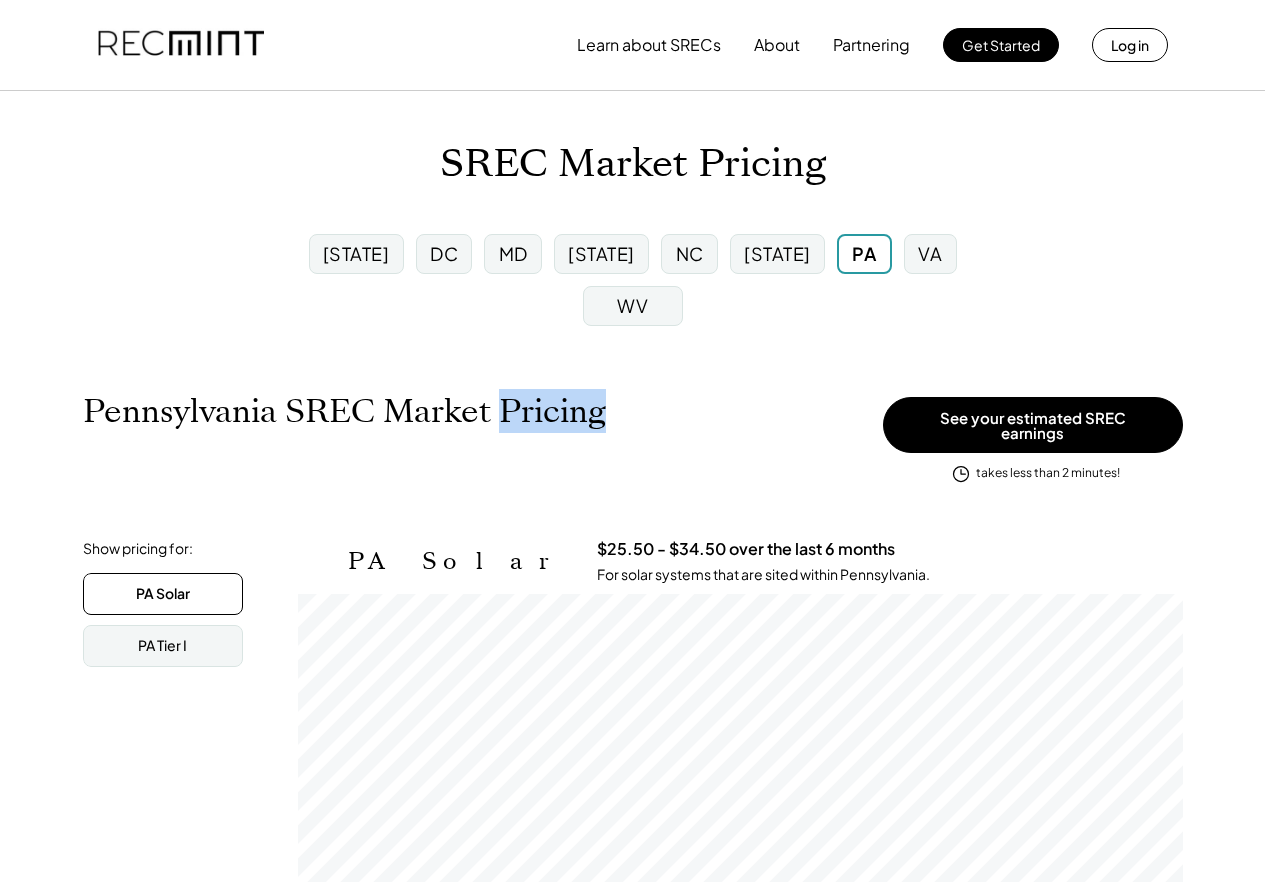 click on "Pennsylvania SREC Market Pricing" at bounding box center [344, 411] 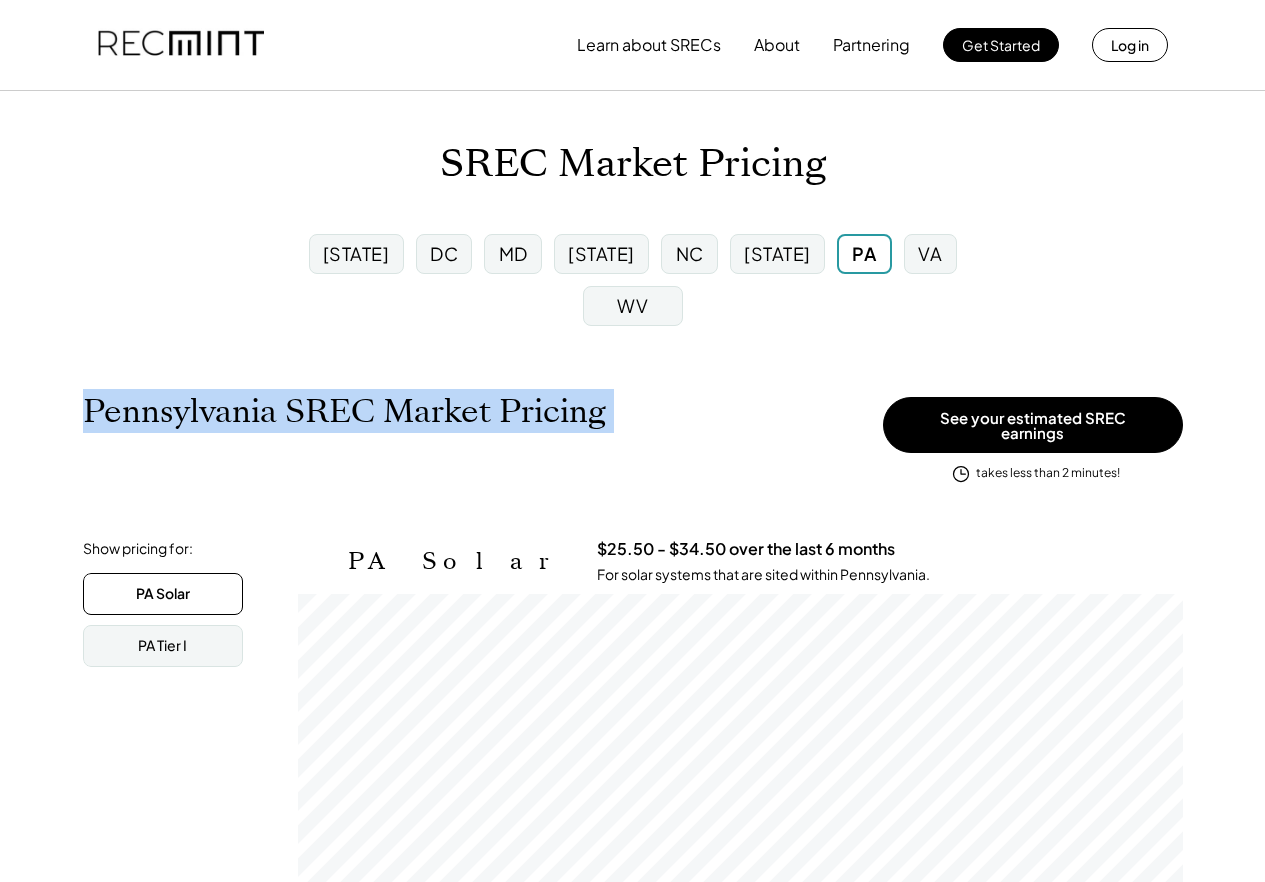 click on "Pennsylvania SREC Market Pricing" at bounding box center (344, 411) 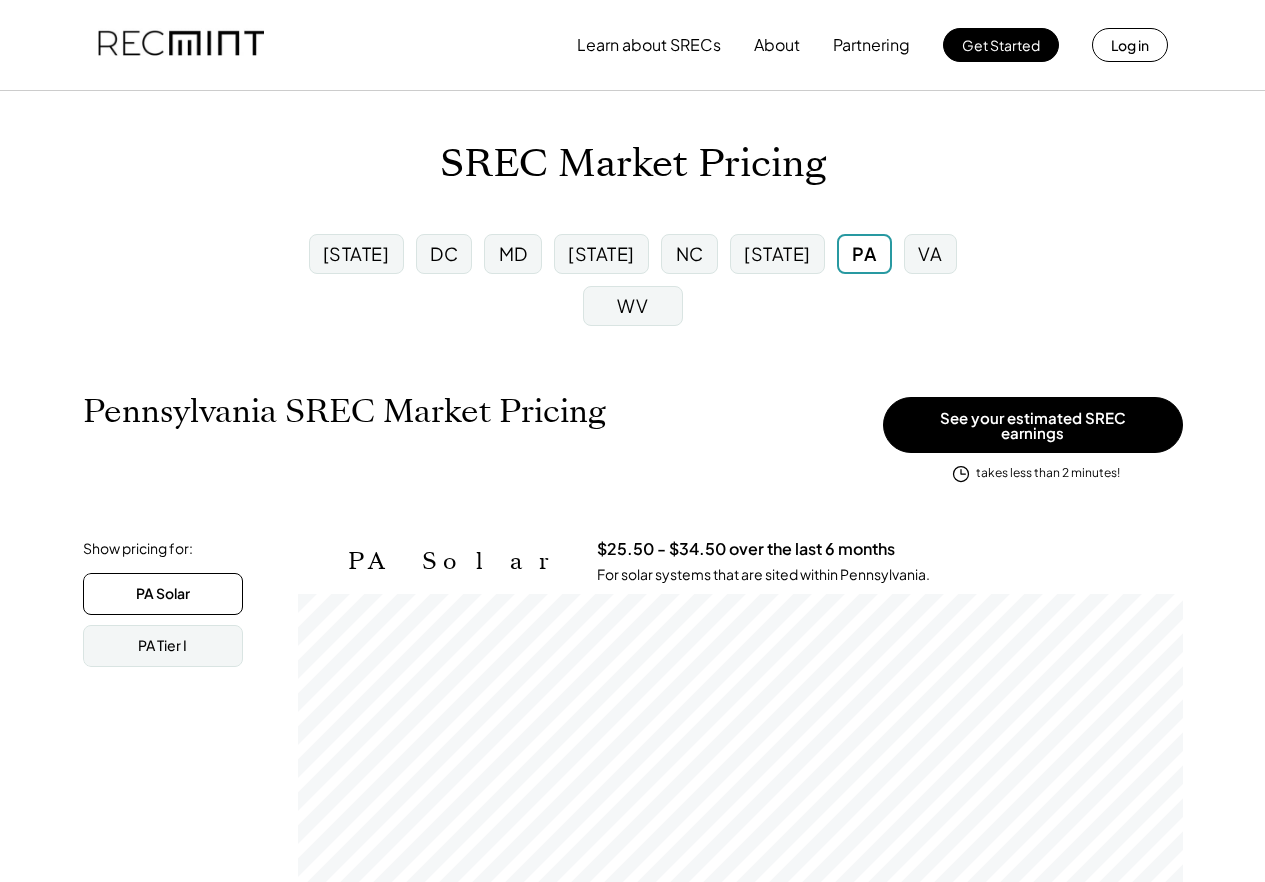 click on "[STATE] SREC Market Pricing View other state pricing" at bounding box center [478, 432] 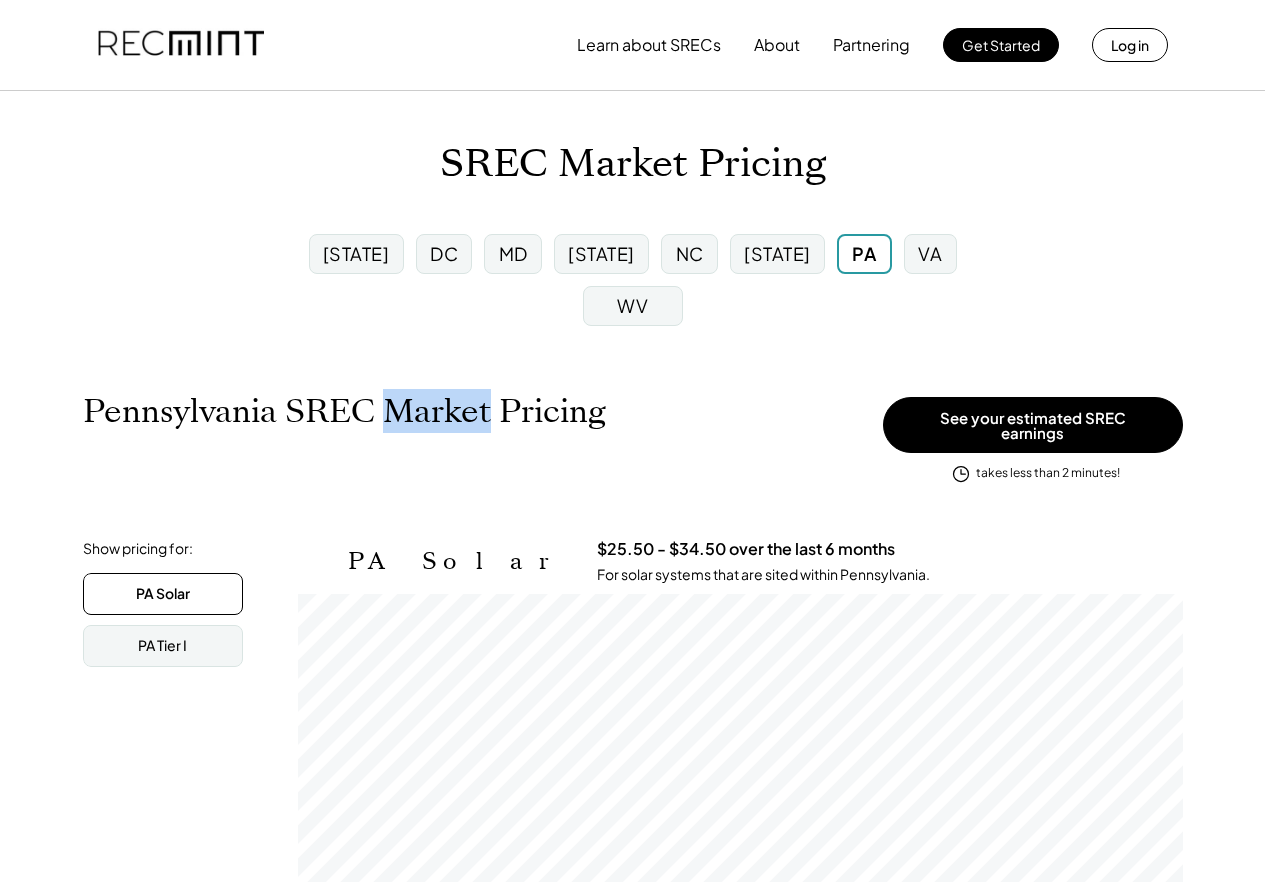 click on "Pennsylvania SREC Market Pricing" at bounding box center (344, 411) 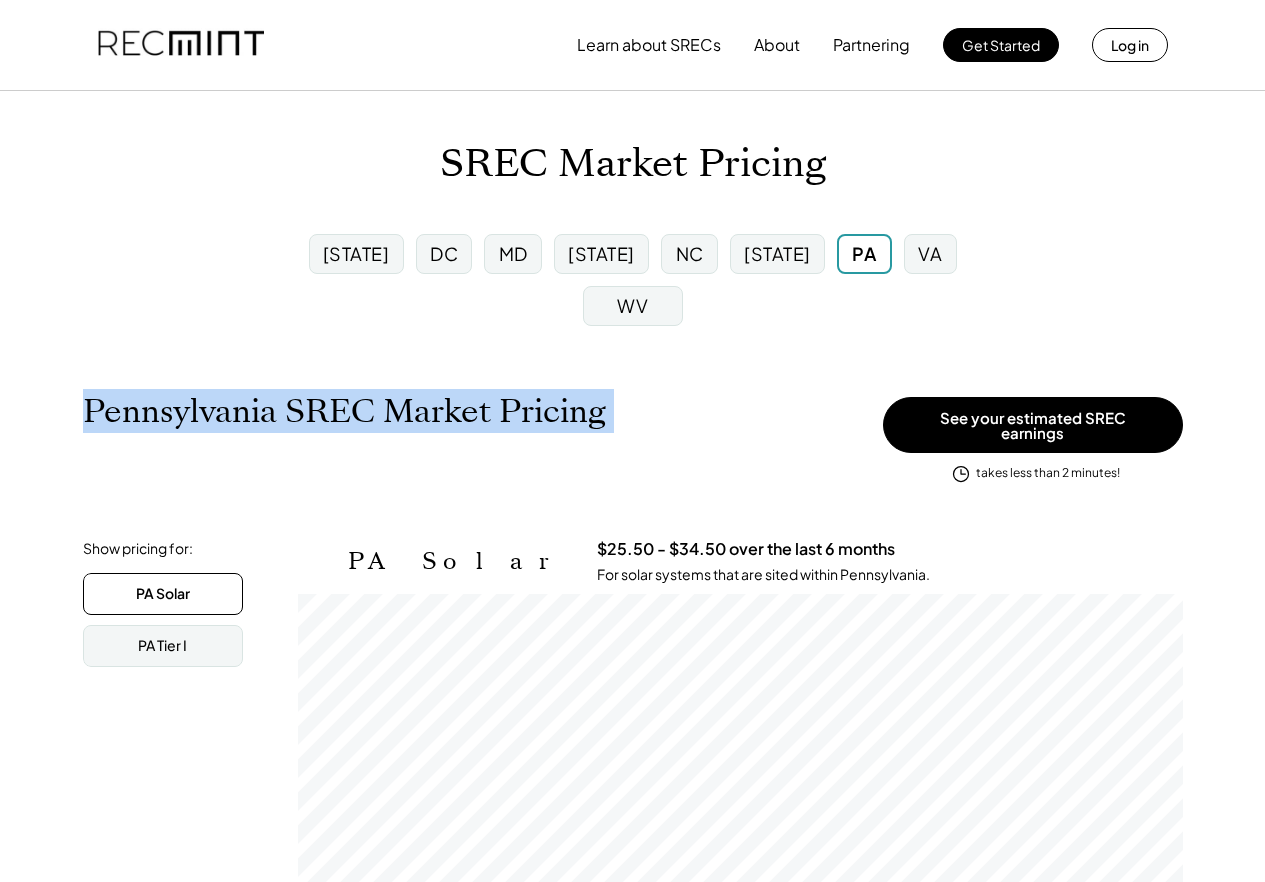 click on "Pennsylvania SREC Market Pricing" at bounding box center (344, 411) 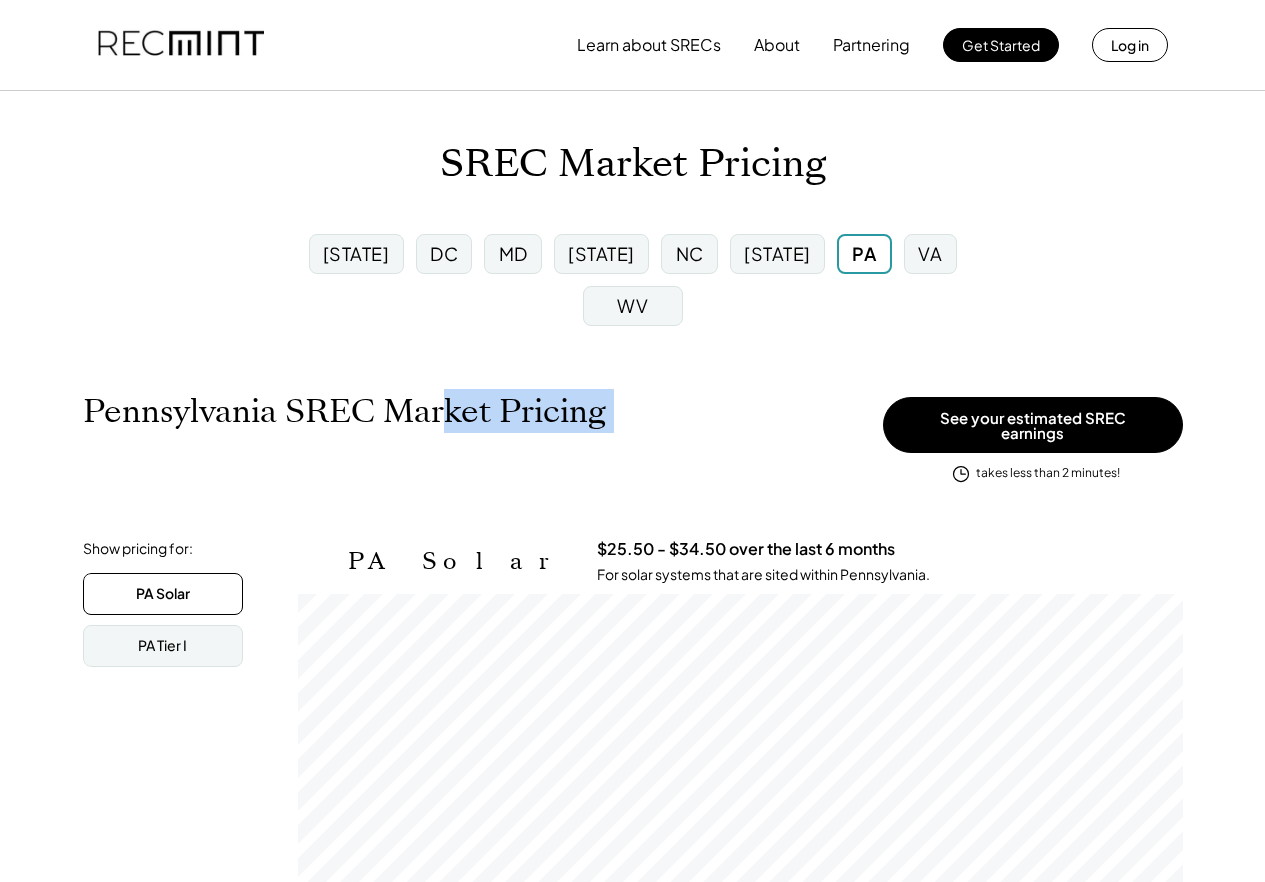 click on "Pennsylvania SREC Market Pricing" at bounding box center [344, 411] 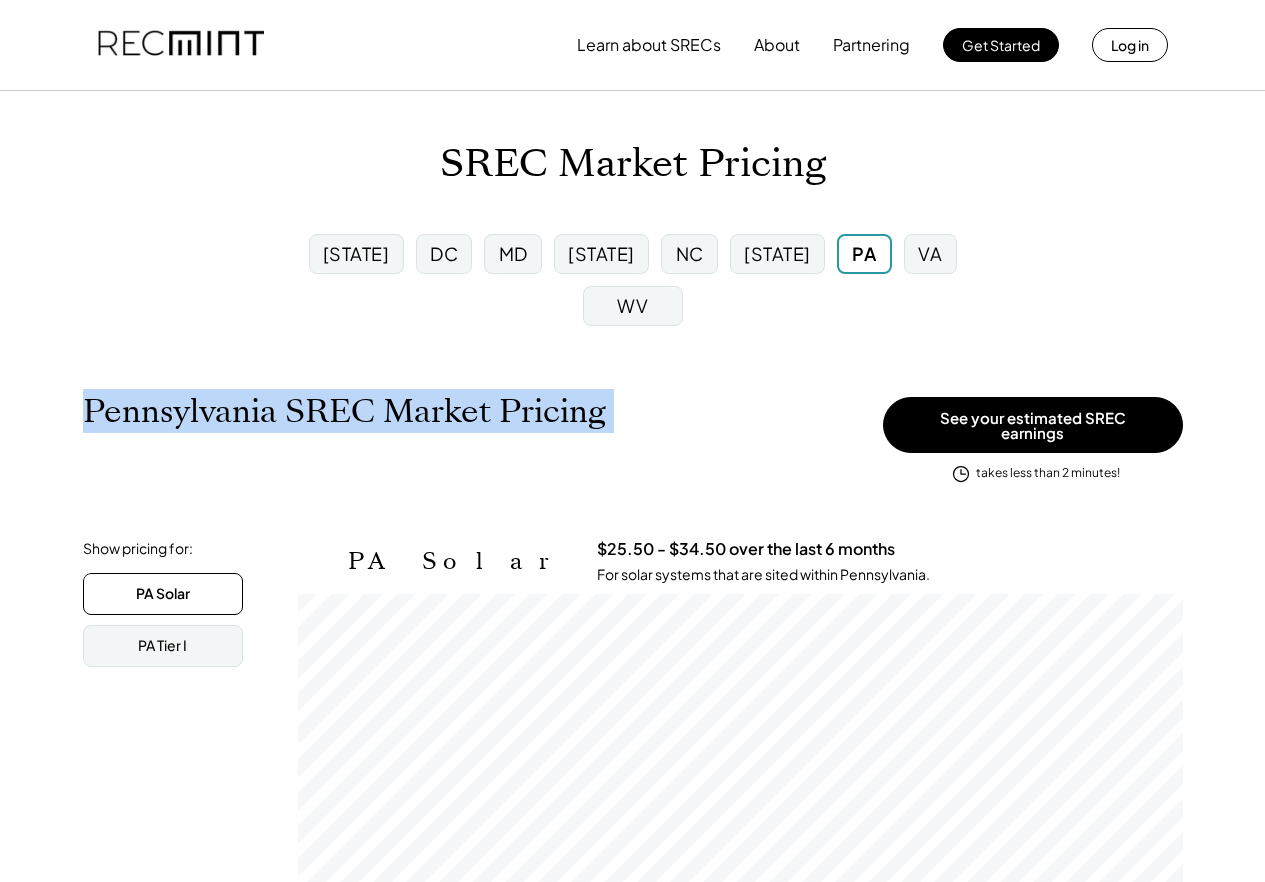 click on "Pennsylvania SREC Market Pricing" at bounding box center (344, 411) 